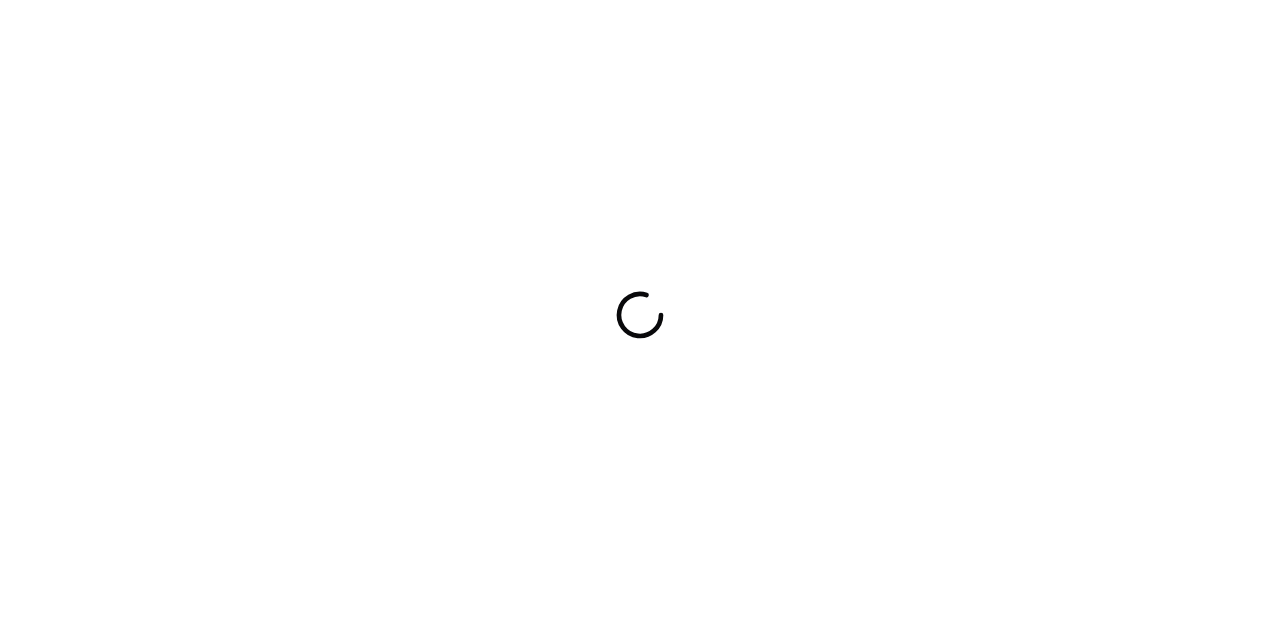 scroll, scrollTop: 0, scrollLeft: 0, axis: both 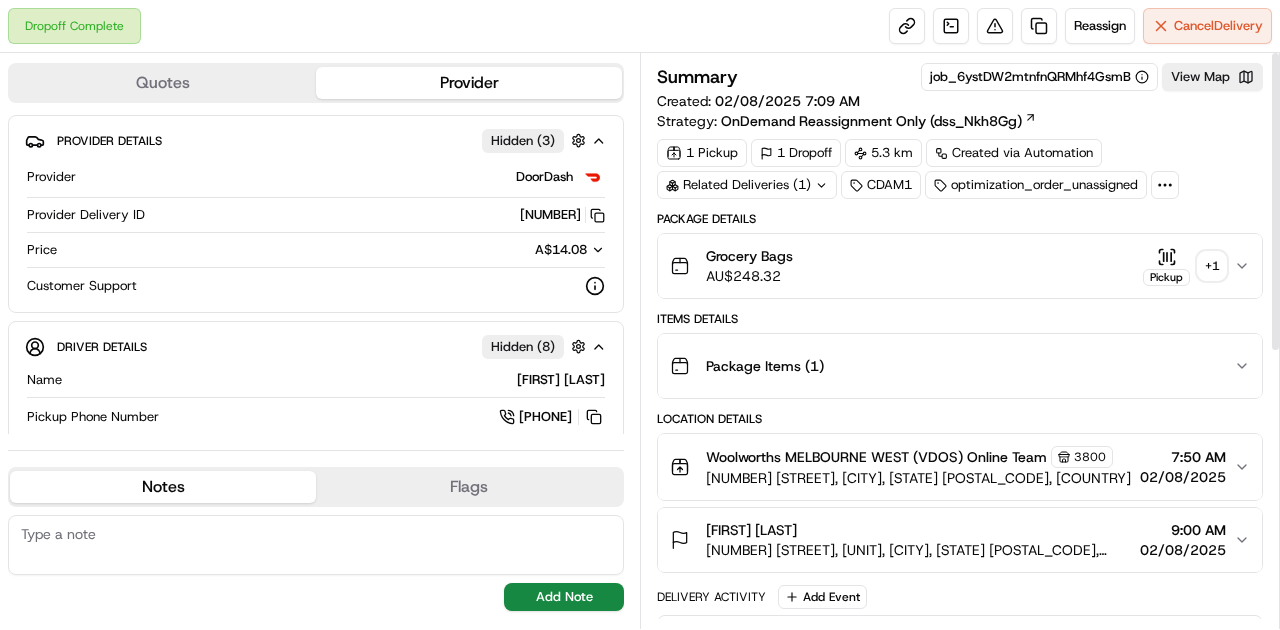 click 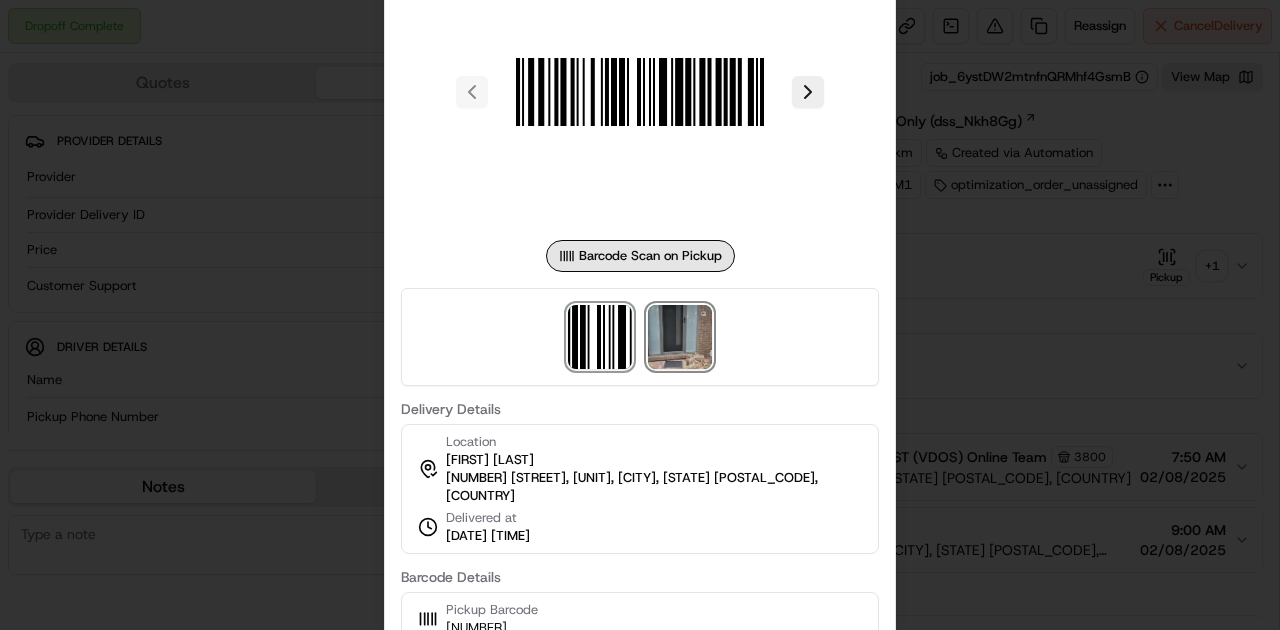 click at bounding box center [680, 337] 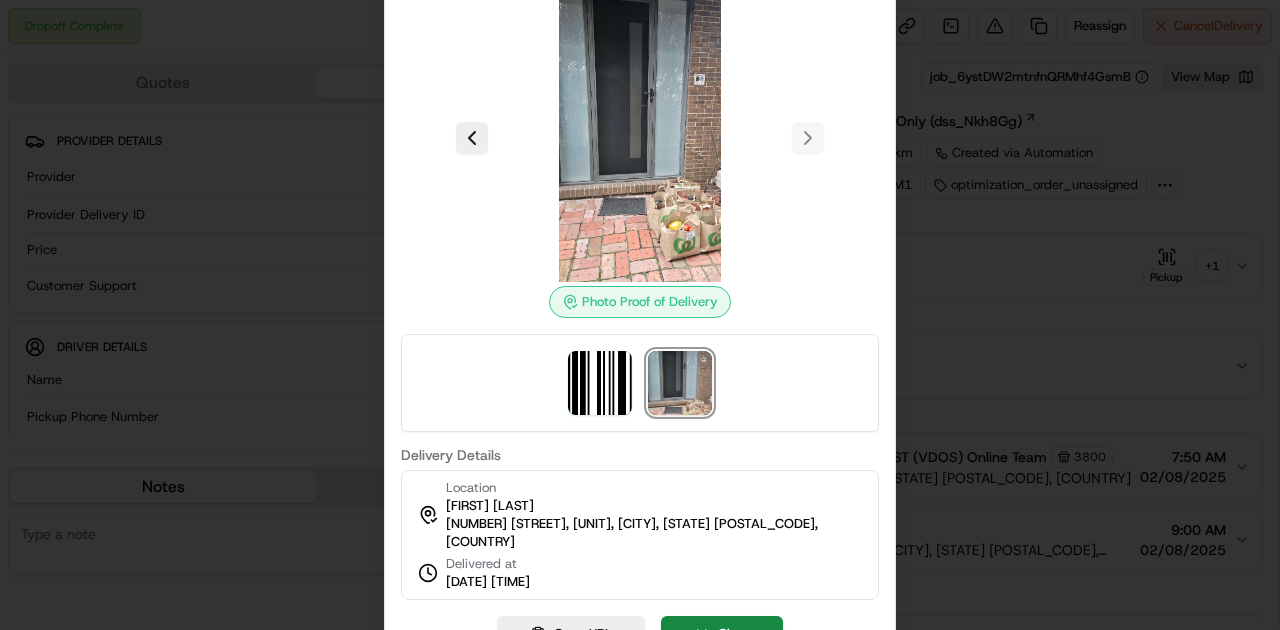 click at bounding box center (640, 315) 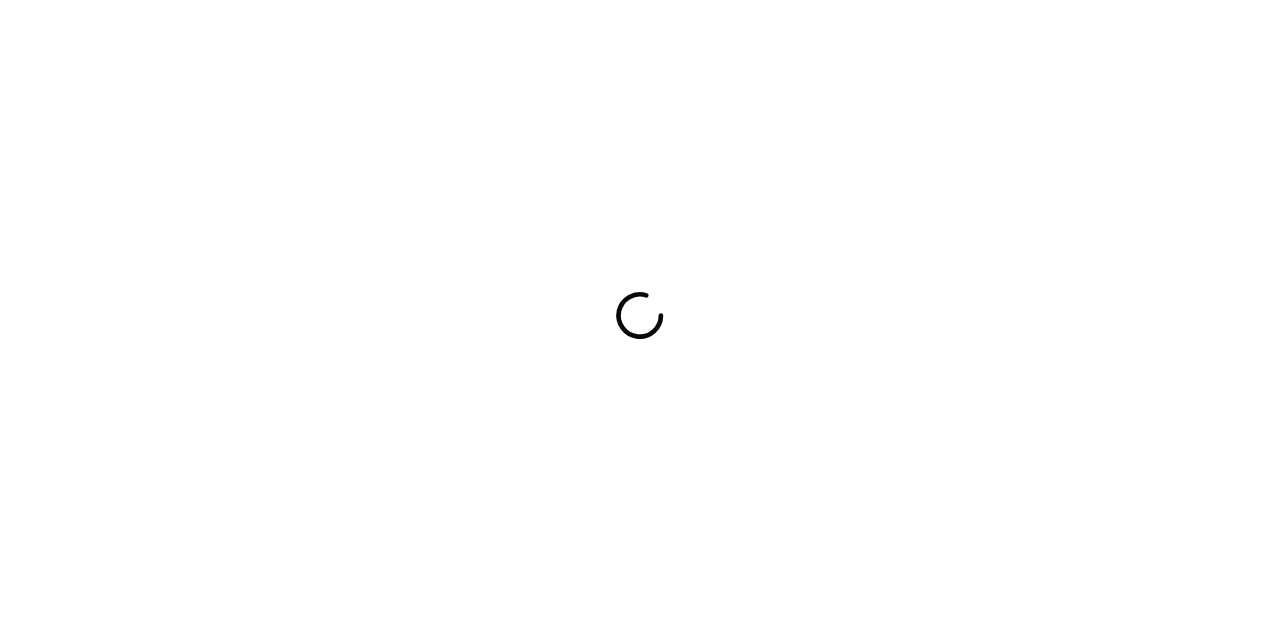 scroll, scrollTop: 0, scrollLeft: 0, axis: both 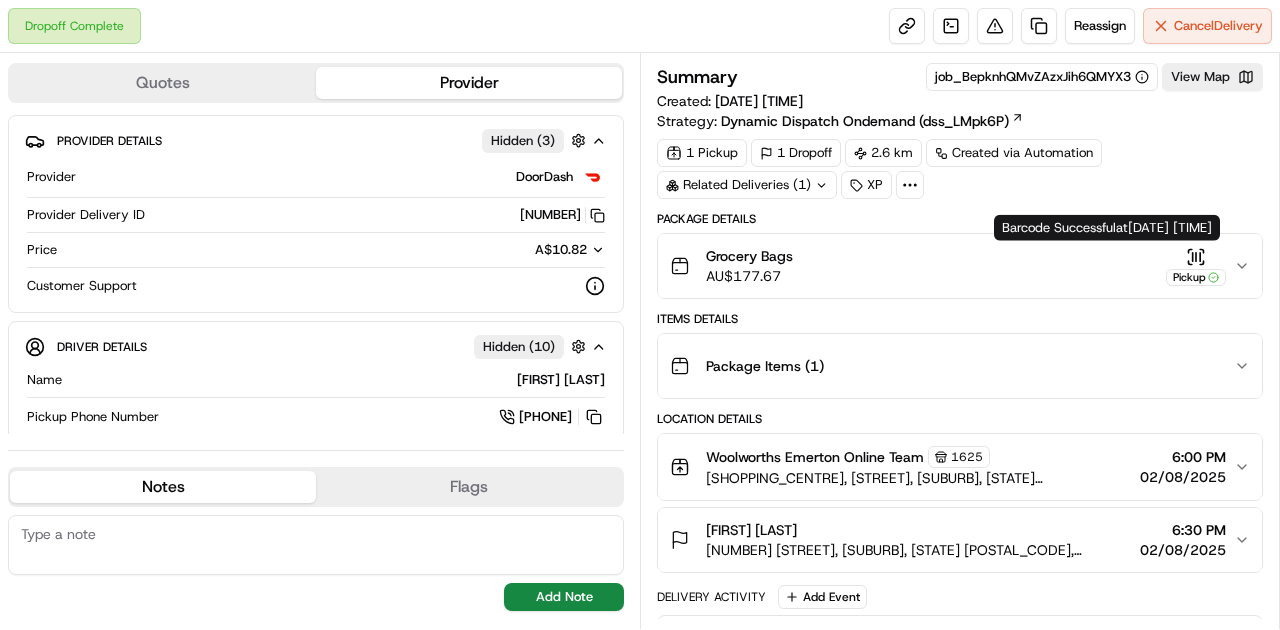 click 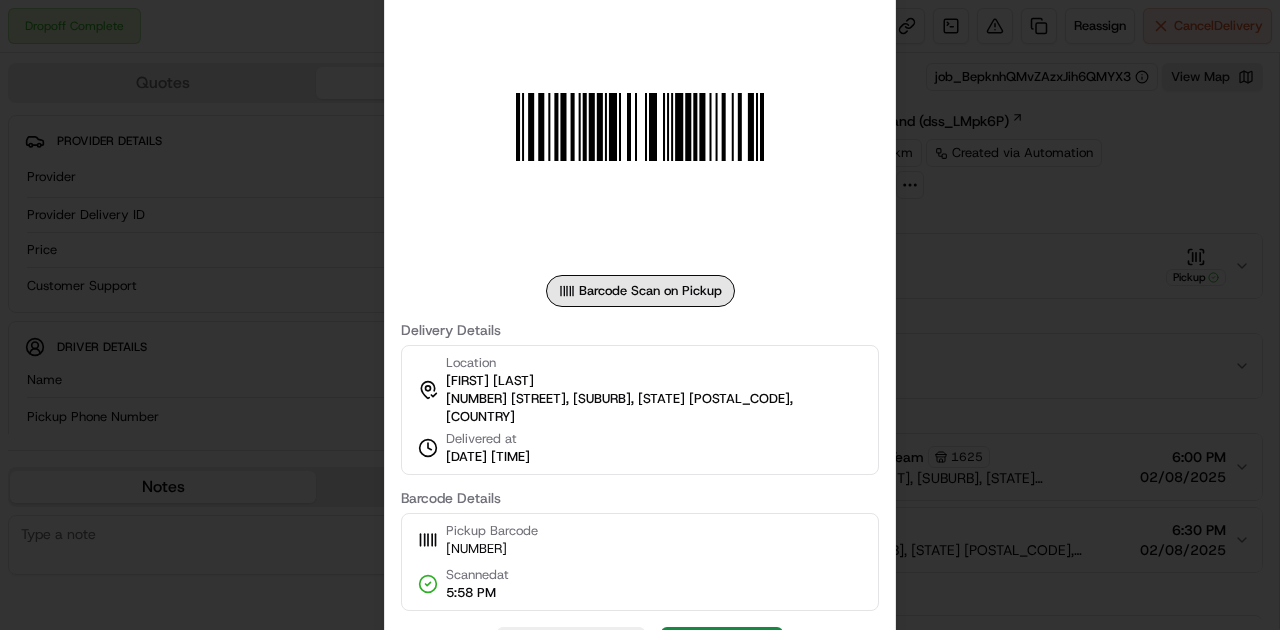 drag, startPoint x: 826, startPoint y: 324, endPoint x: 786, endPoint y: 326, distance: 40.04997 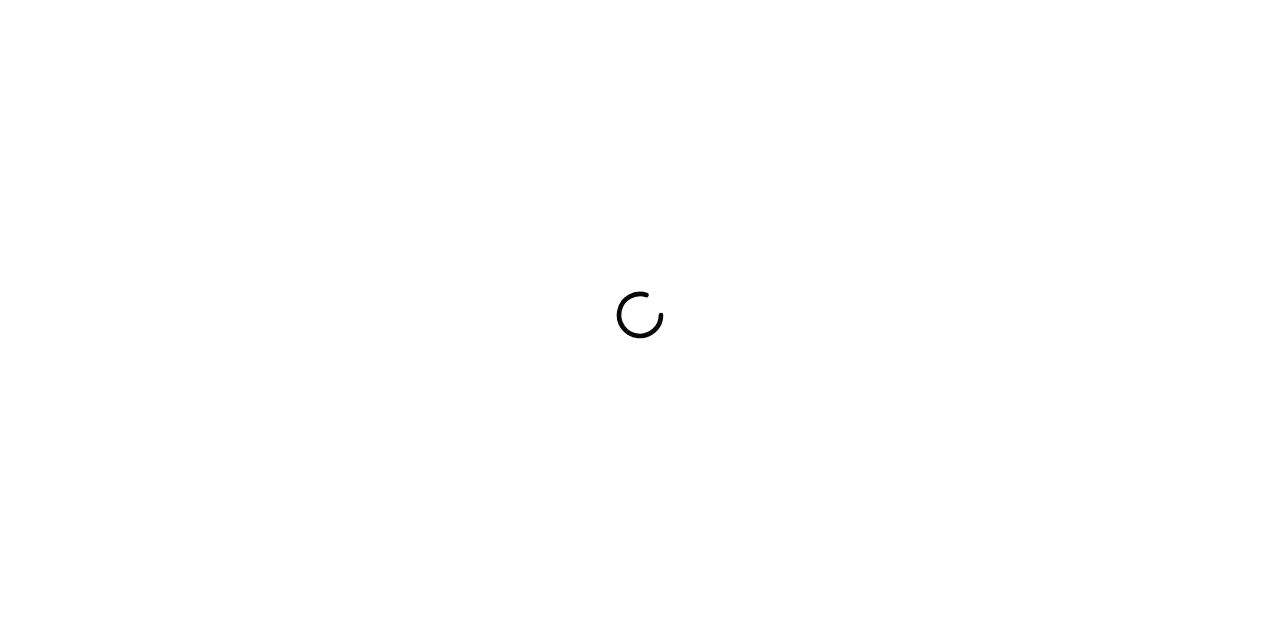 scroll, scrollTop: 0, scrollLeft: 0, axis: both 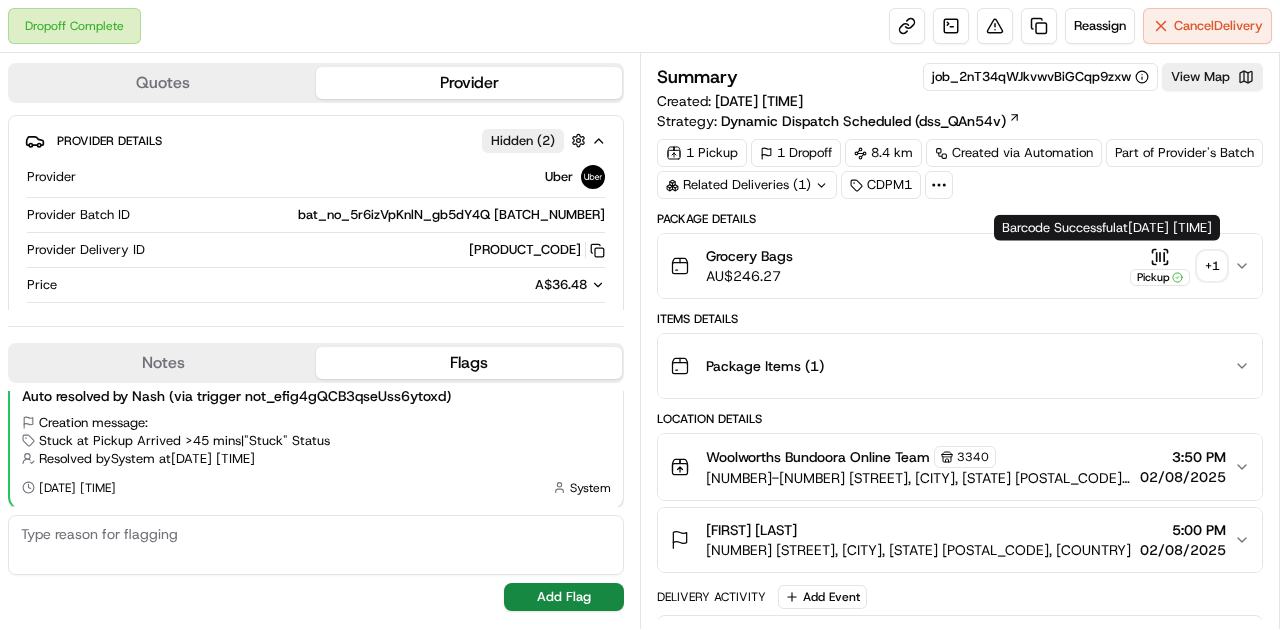 click 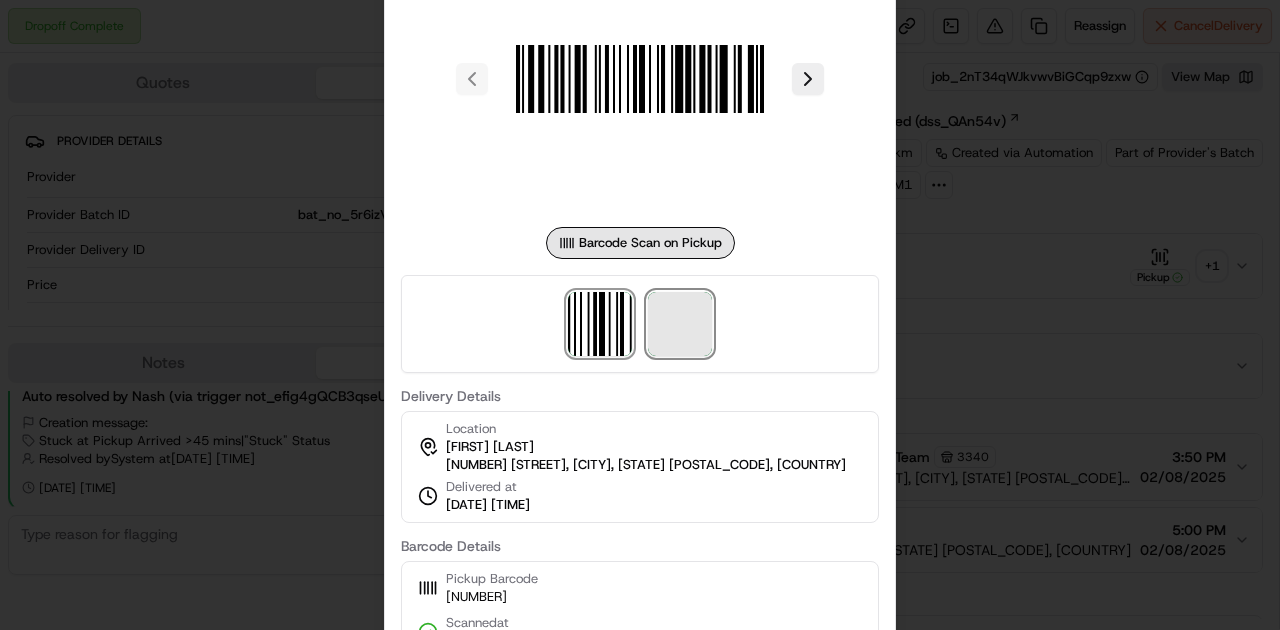 click at bounding box center (680, 324) 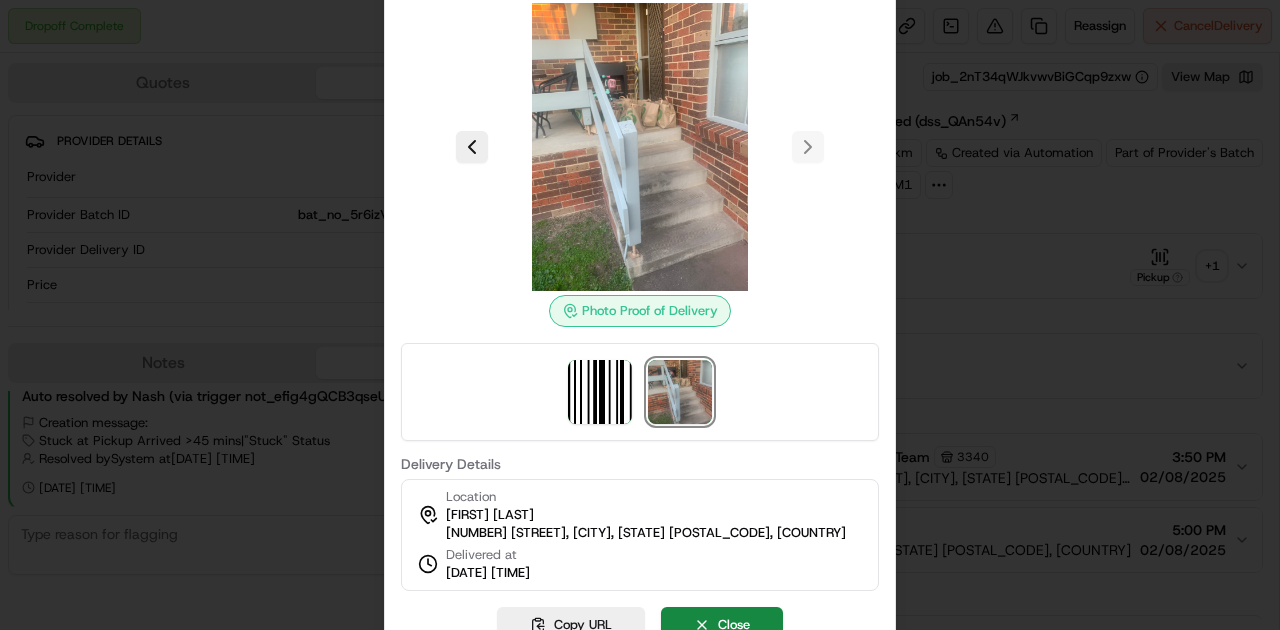 click at bounding box center [640, 315] 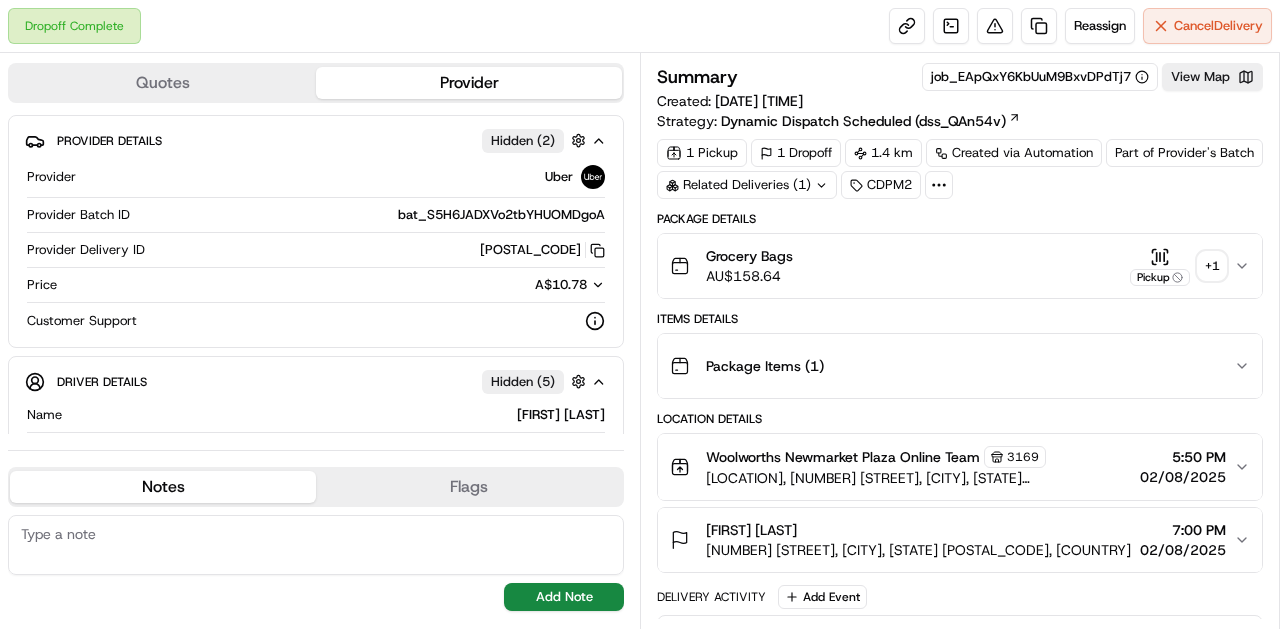 scroll, scrollTop: 0, scrollLeft: 0, axis: both 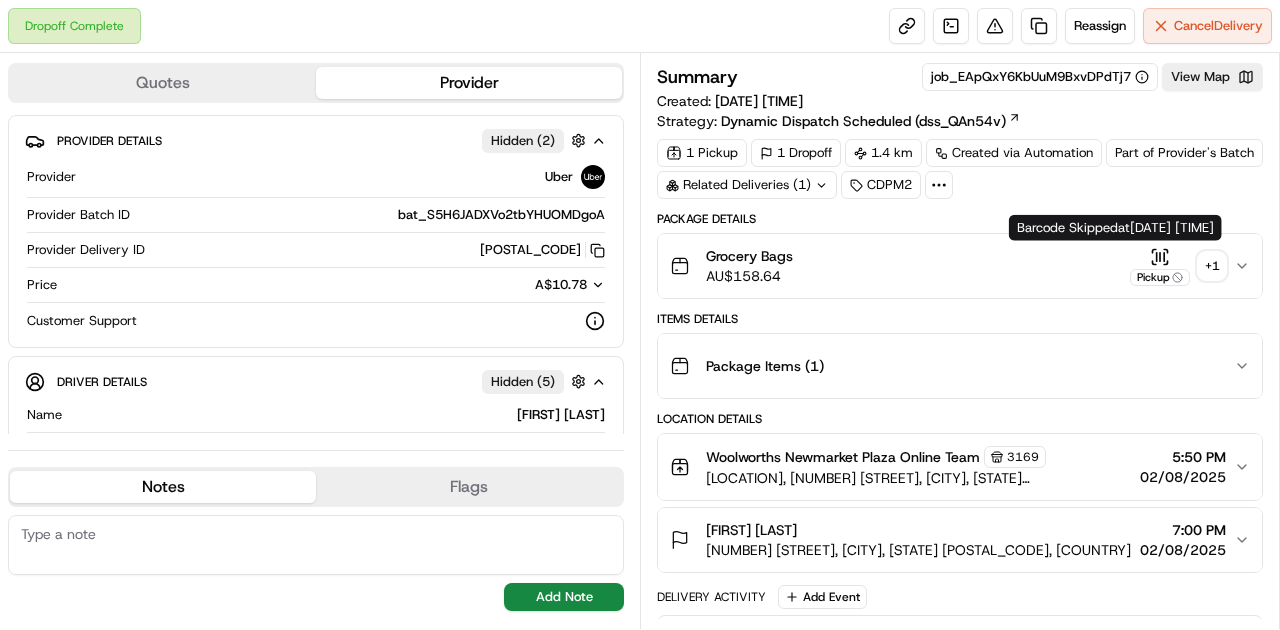 click 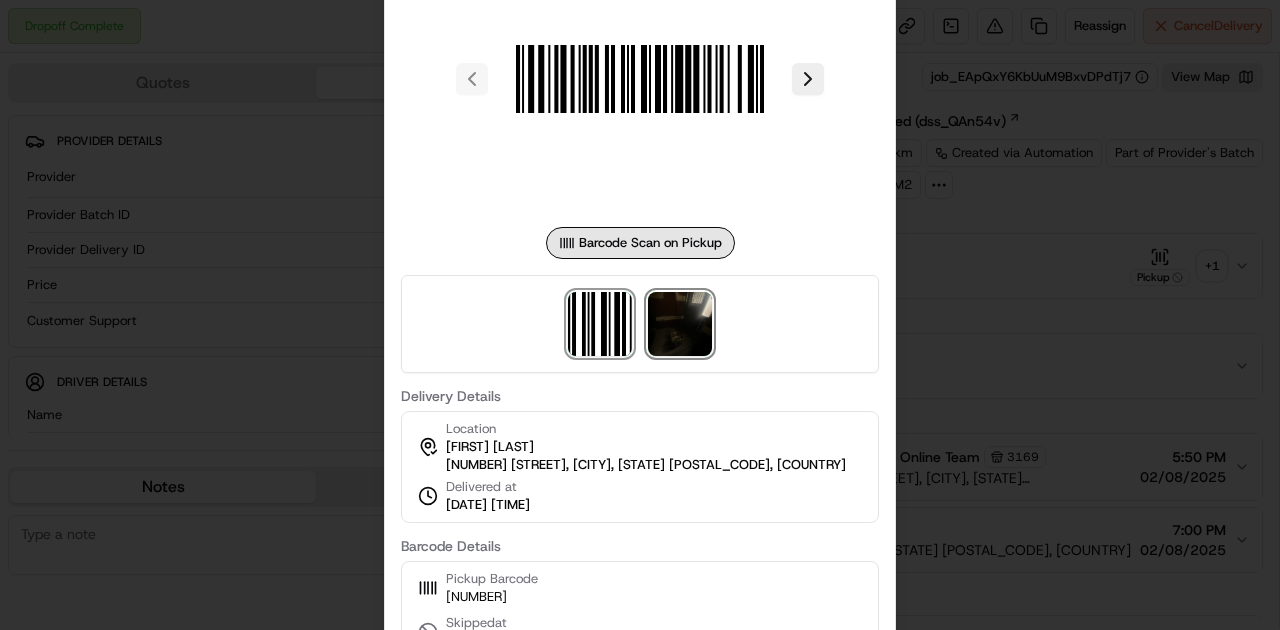 click at bounding box center [680, 324] 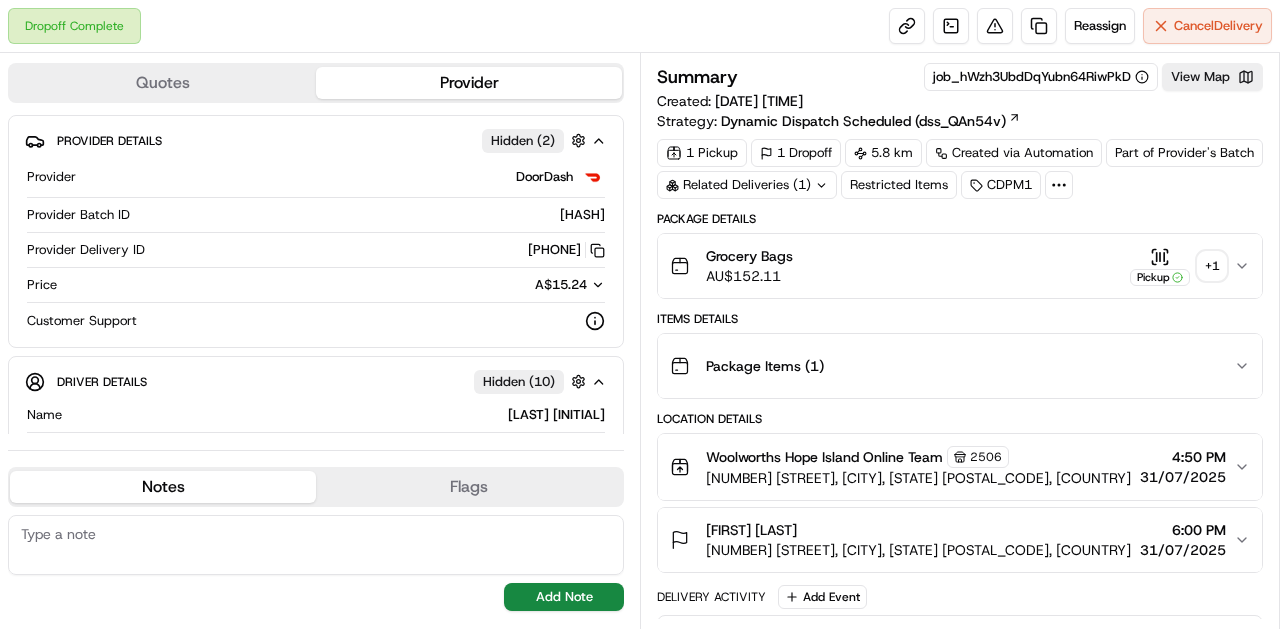scroll, scrollTop: 0, scrollLeft: 0, axis: both 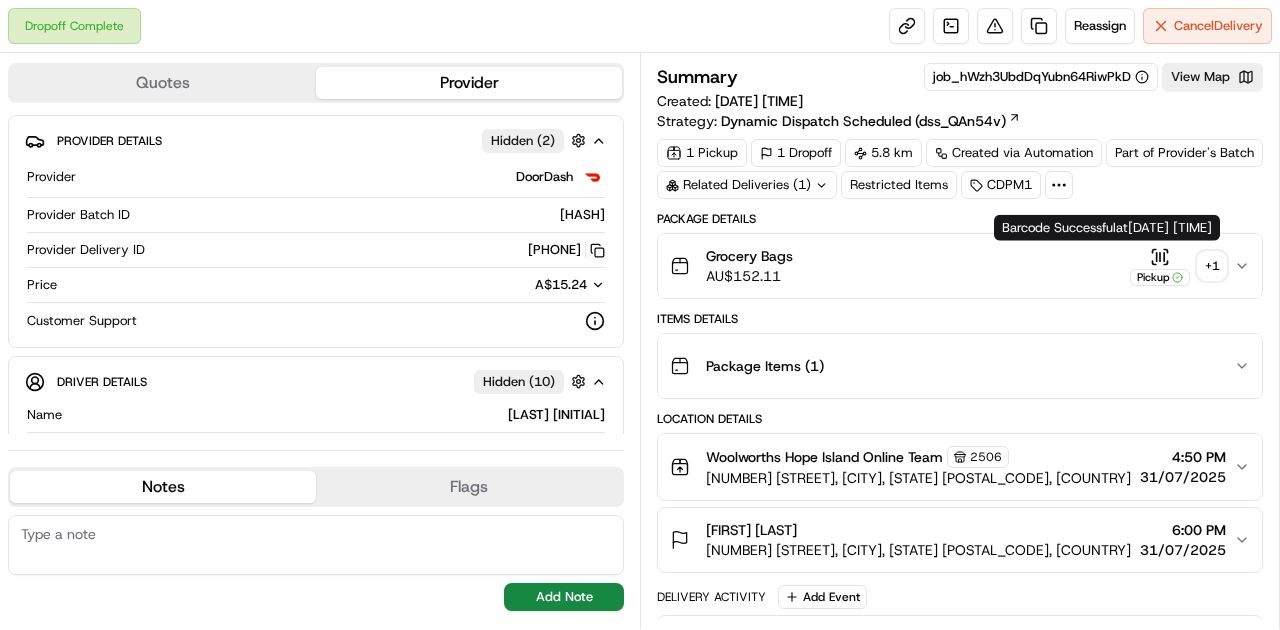 click 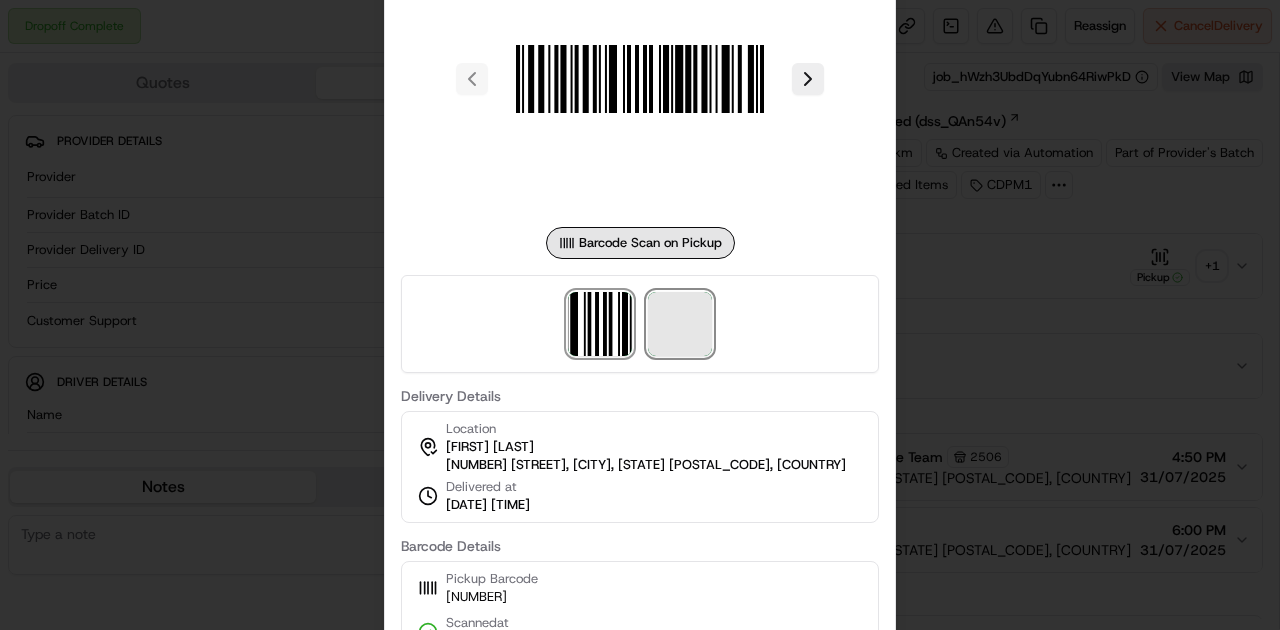 click at bounding box center (680, 324) 